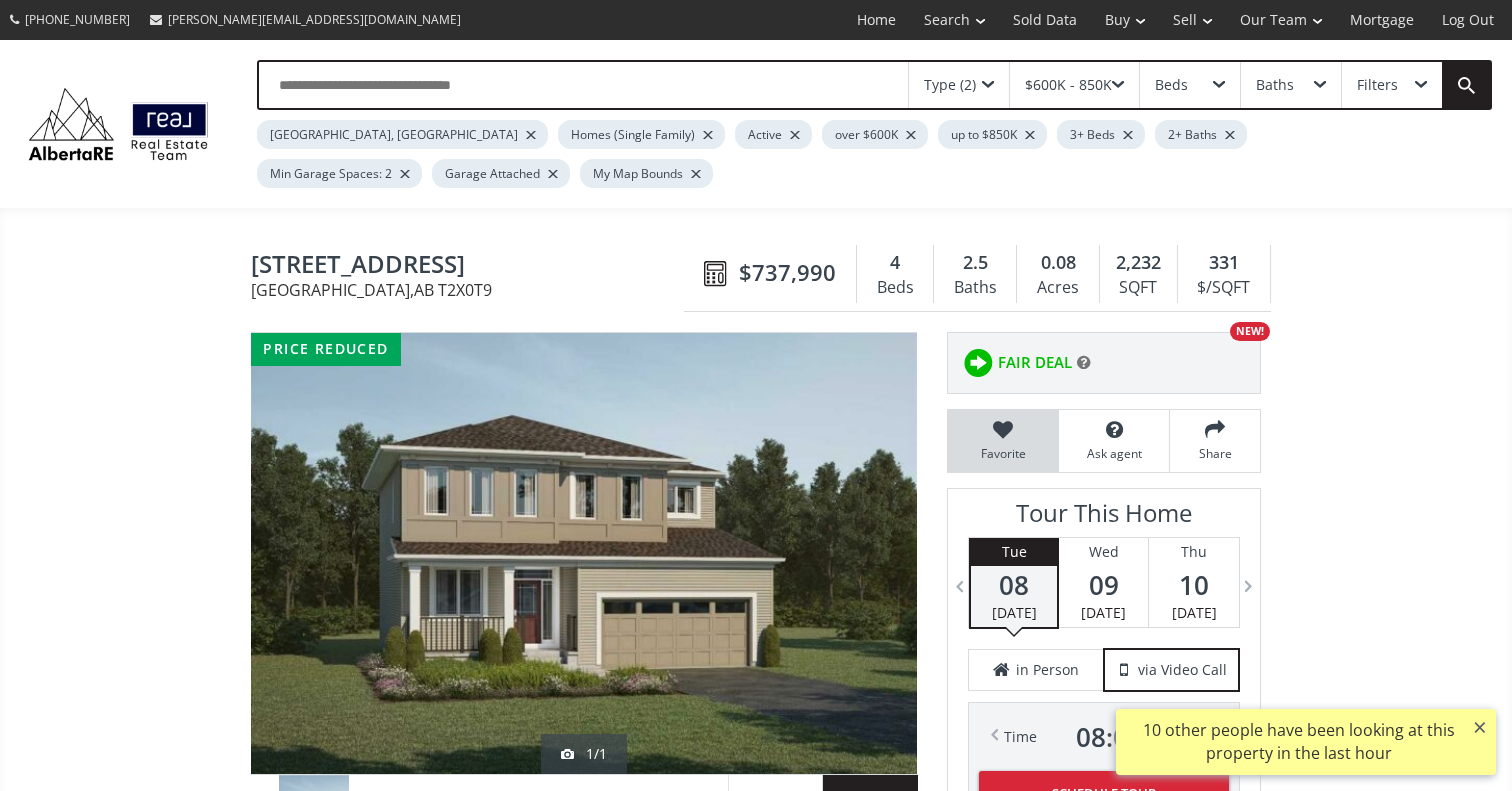 scroll, scrollTop: 0, scrollLeft: 0, axis: both 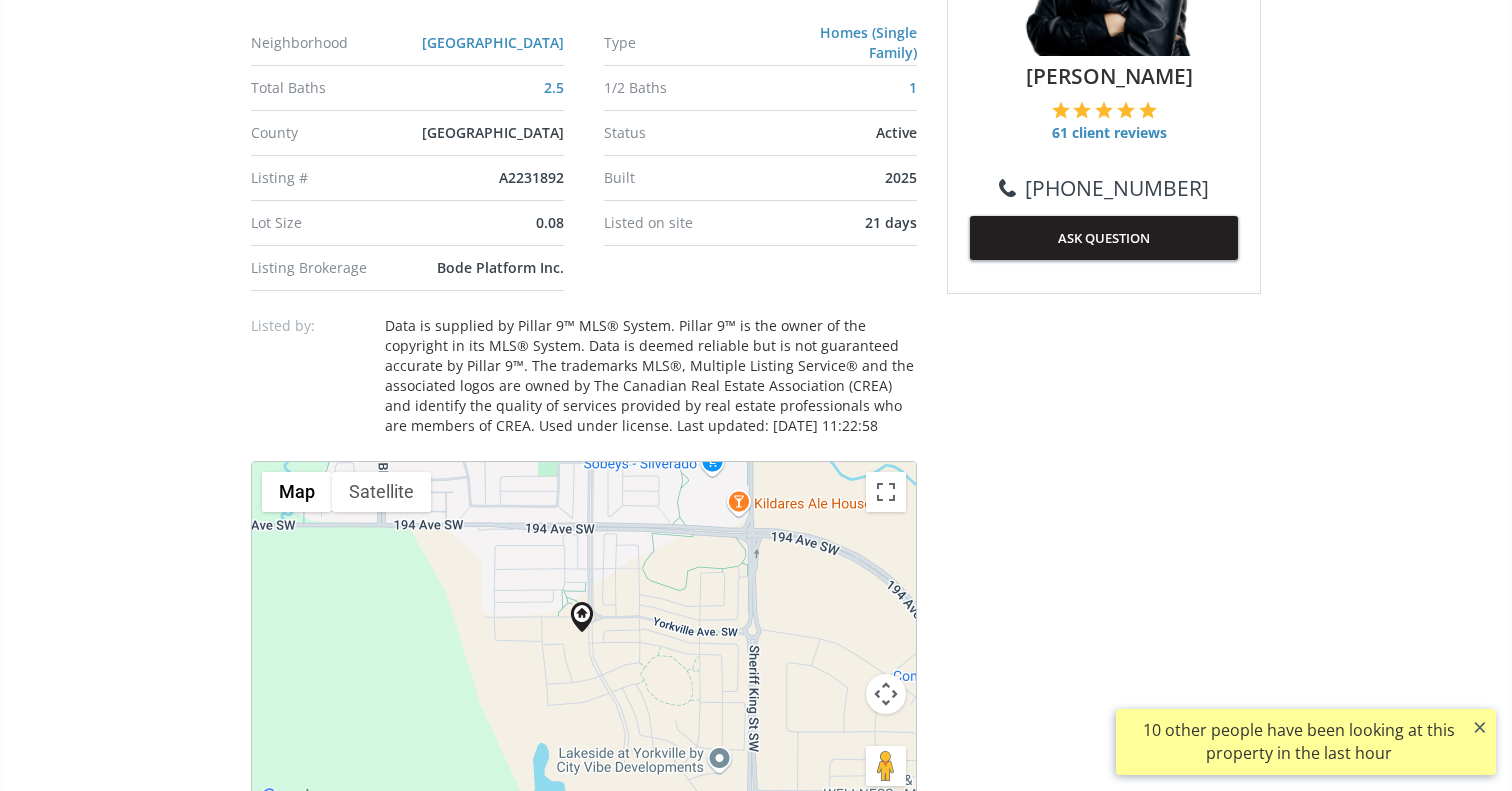 click at bounding box center (886, 694) 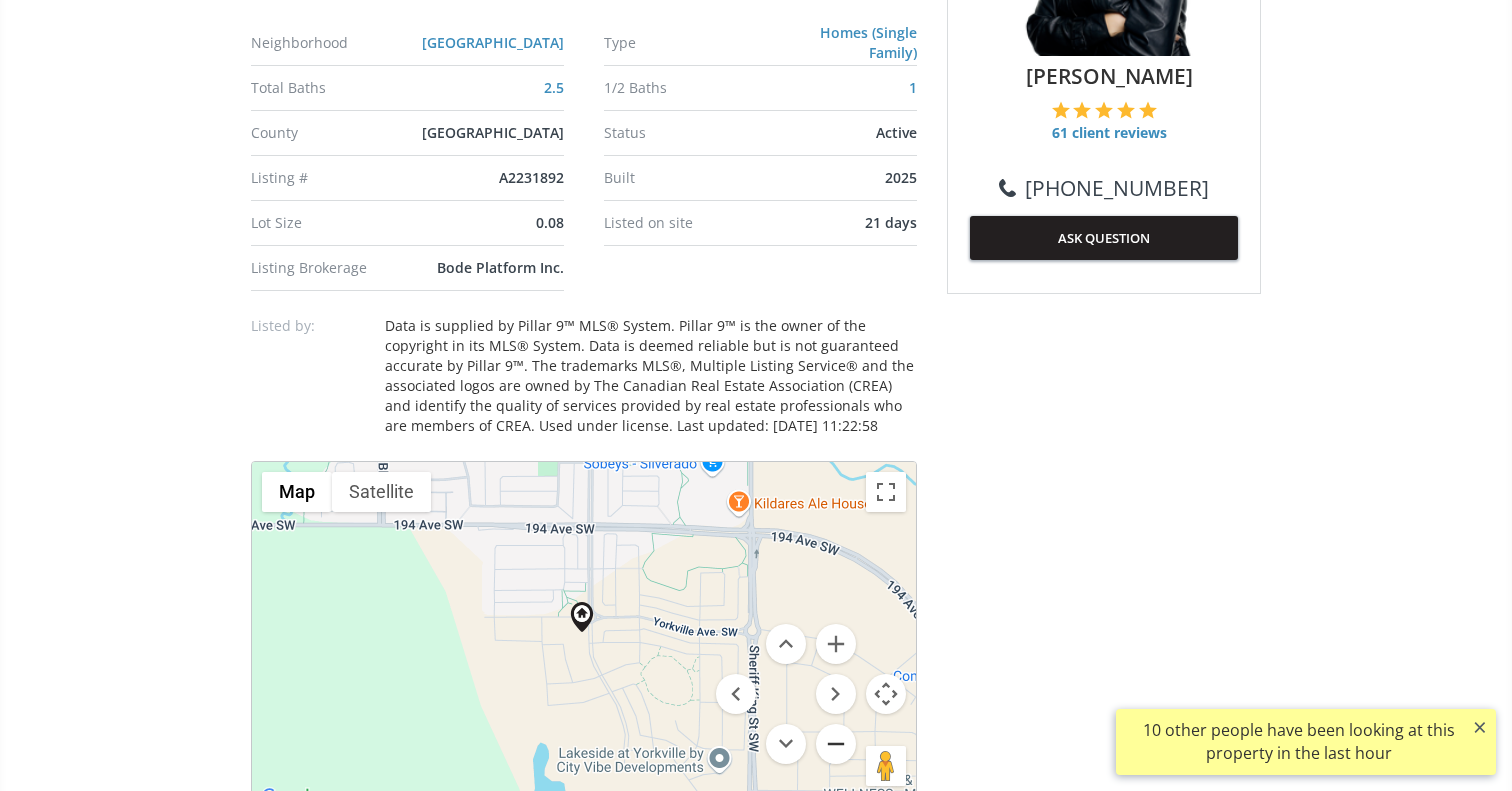 click at bounding box center [836, 744] 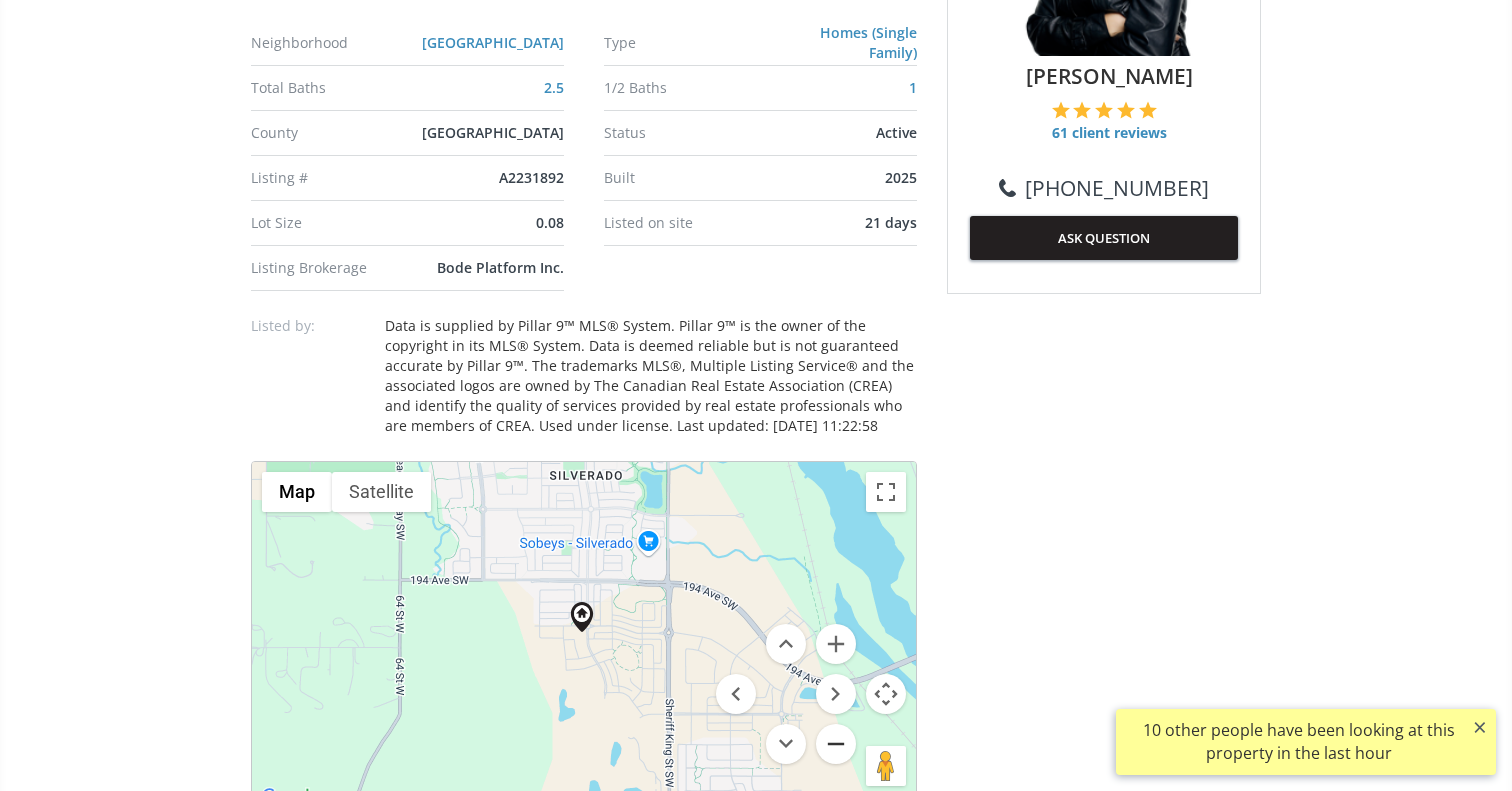 click at bounding box center (836, 744) 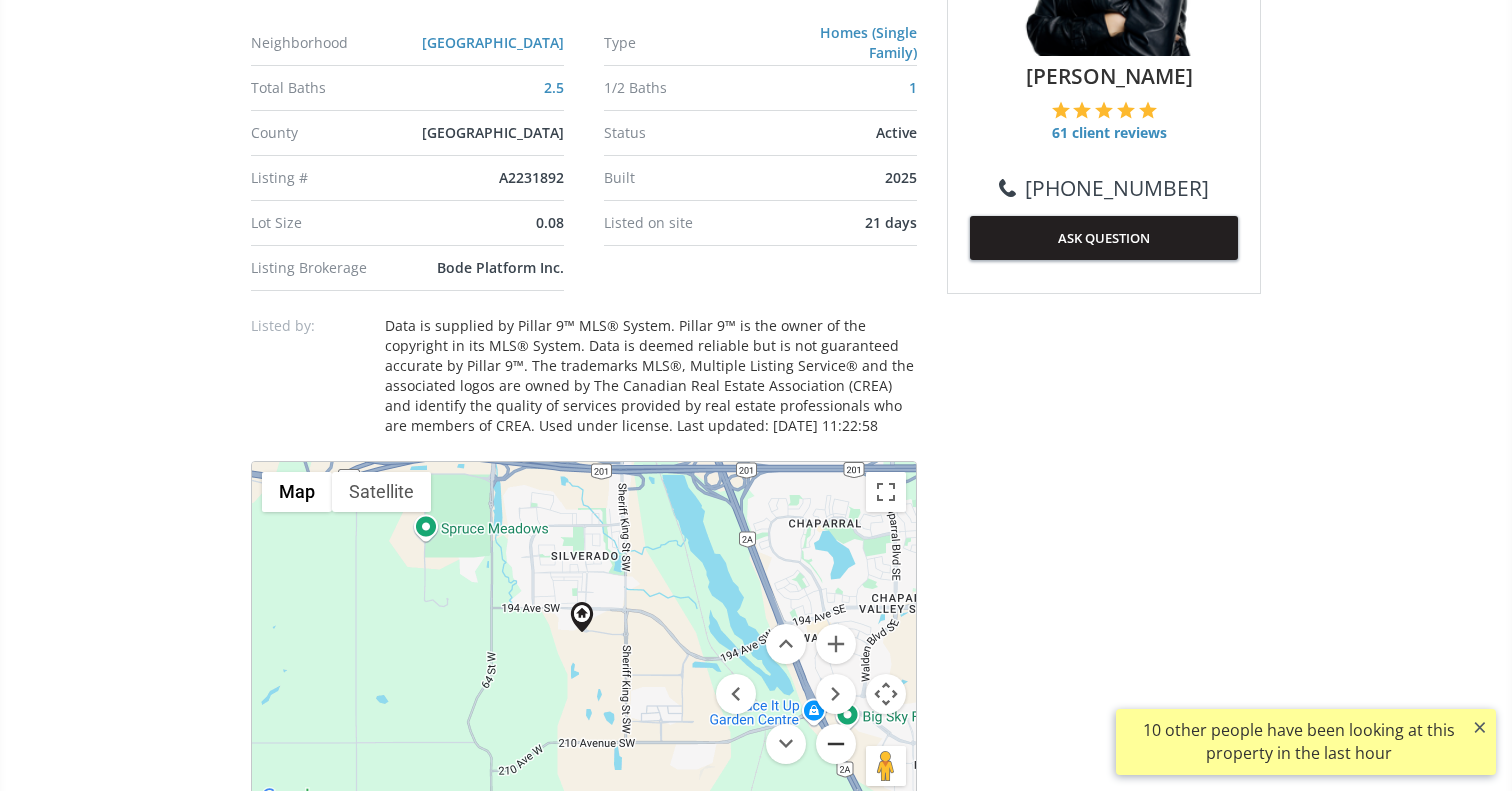 click at bounding box center (836, 744) 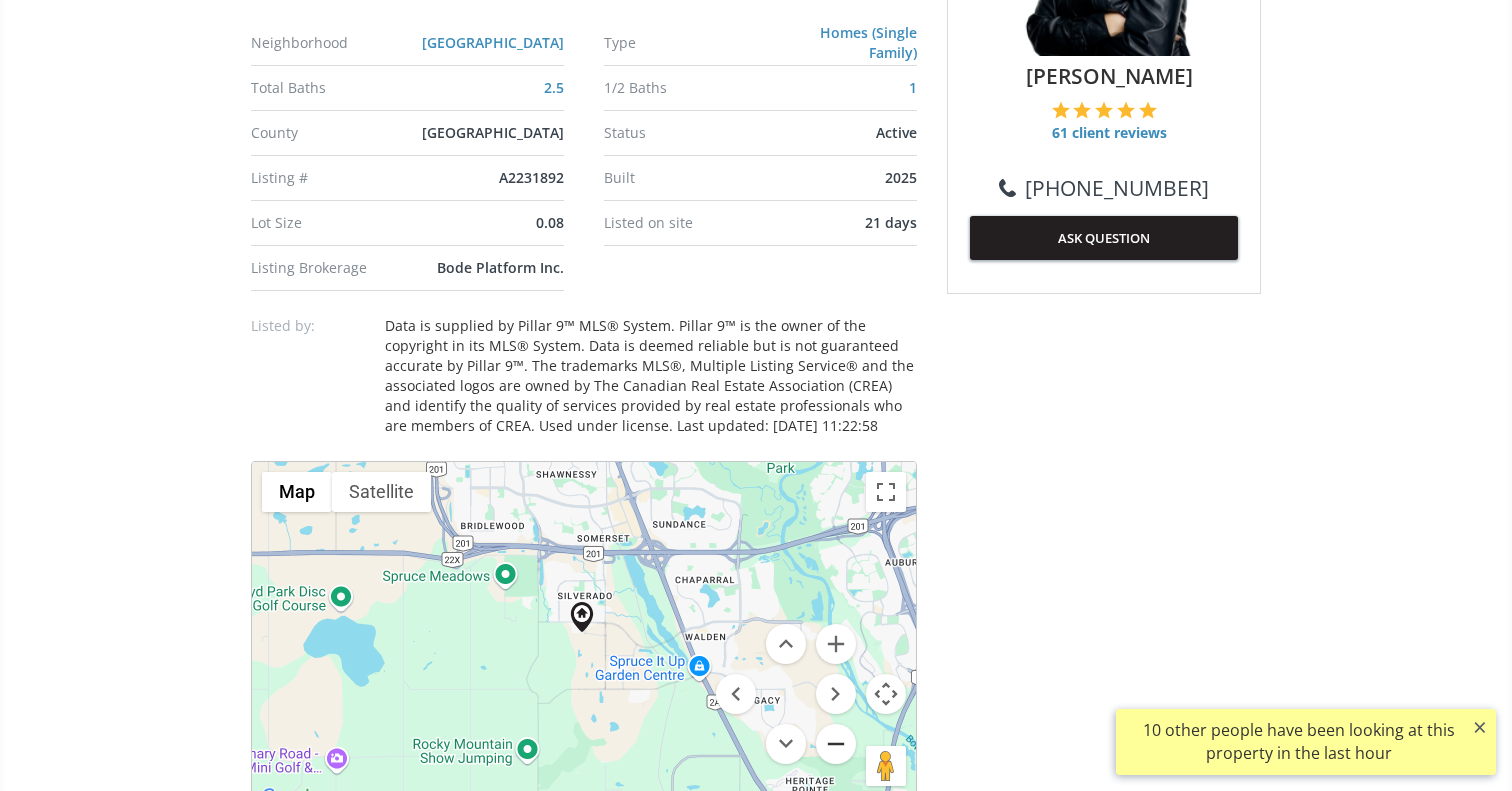 click at bounding box center (836, 744) 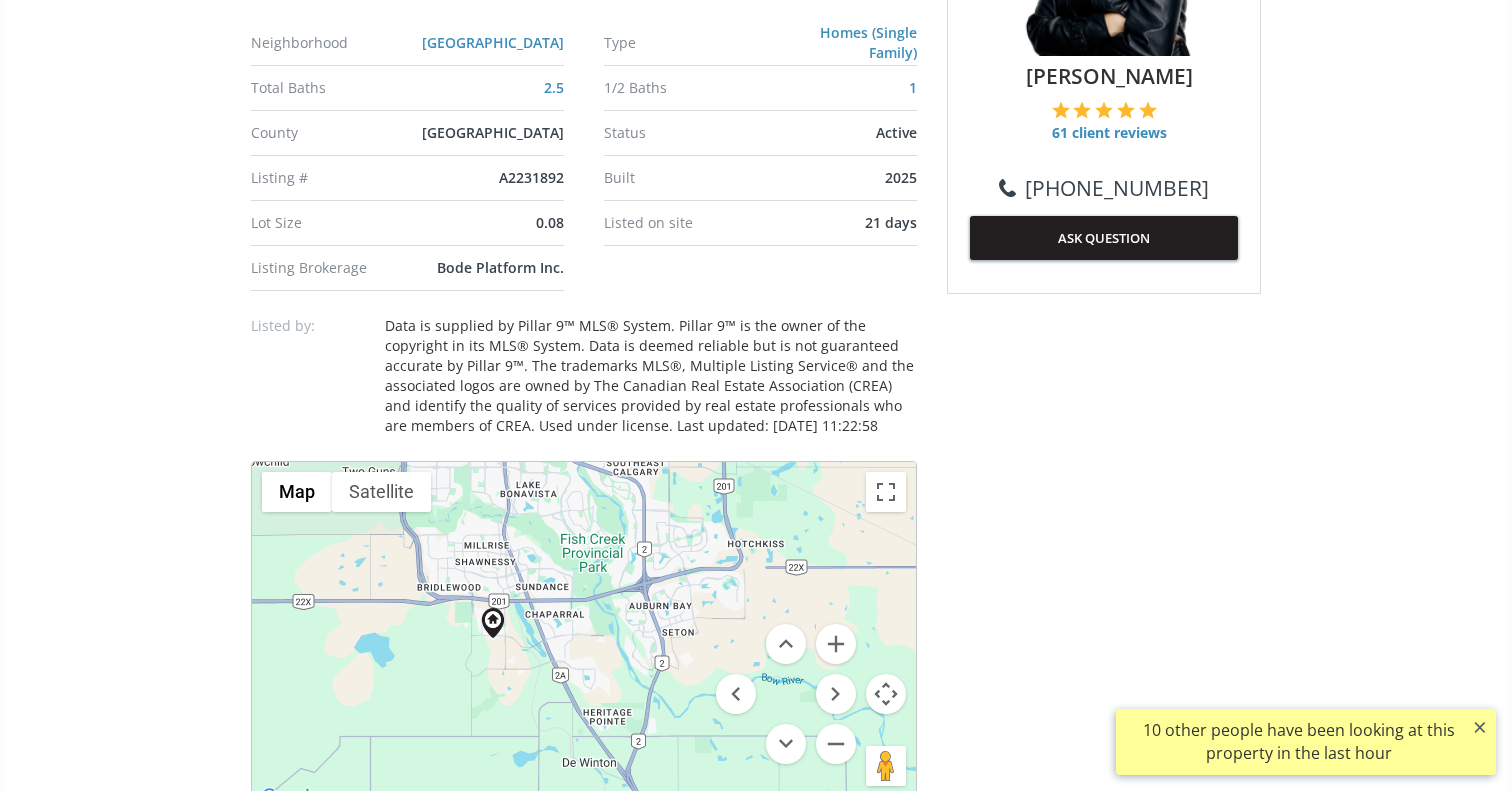 drag, startPoint x: 841, startPoint y: 573, endPoint x: 749, endPoint y: 579, distance: 92.19544 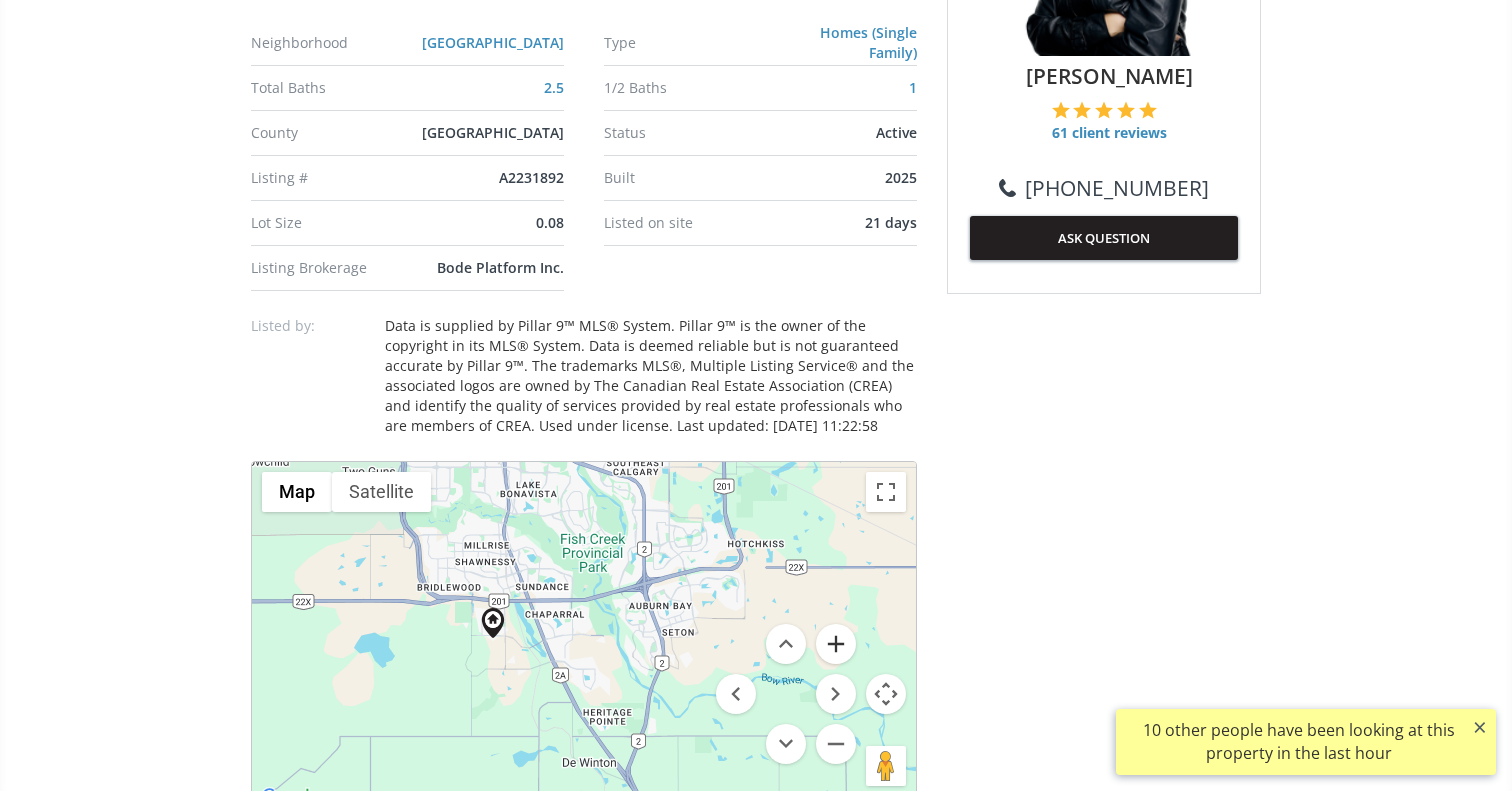 click at bounding box center [836, 644] 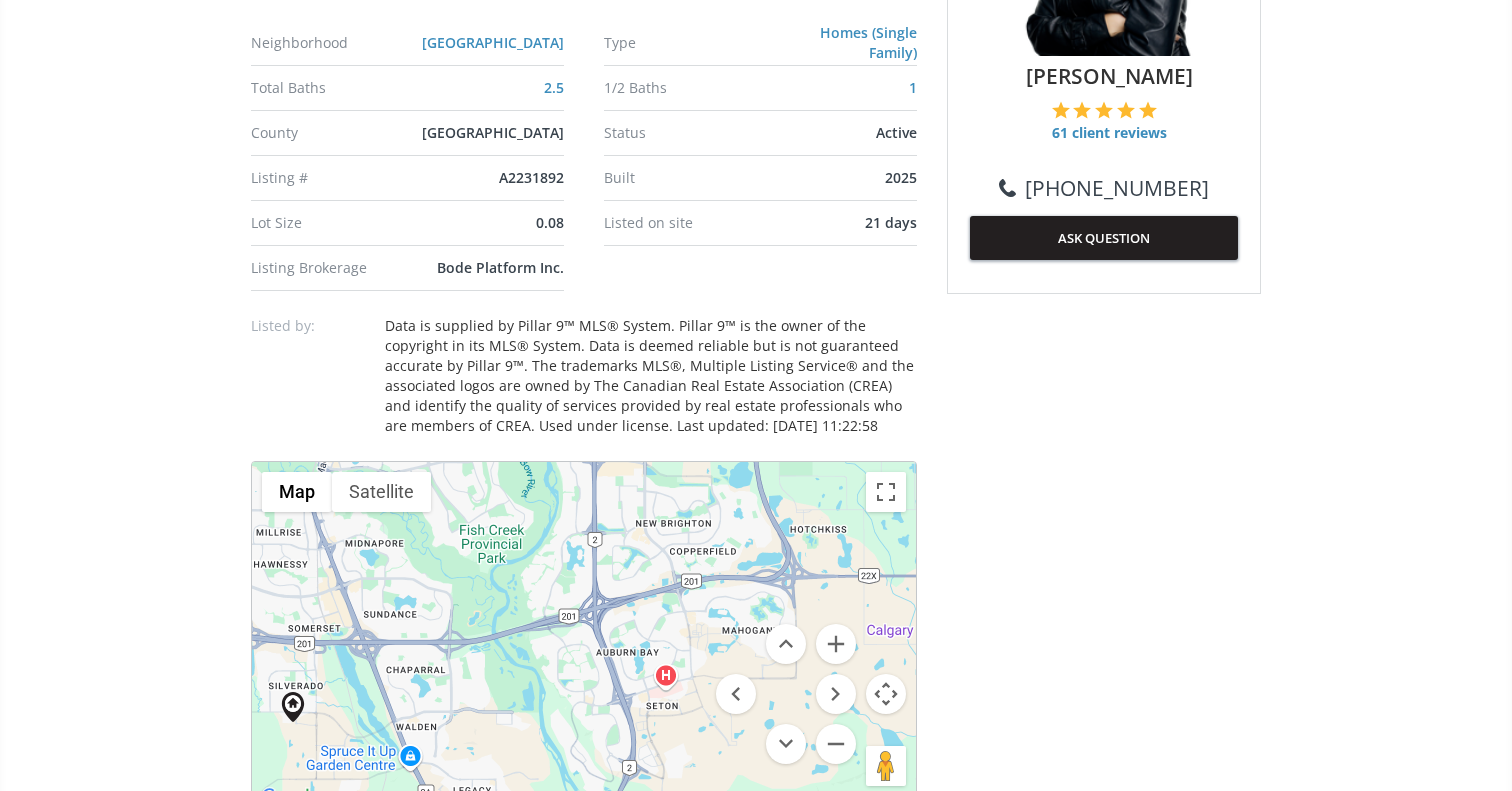 drag, startPoint x: 704, startPoint y: 647, endPoint x: 591, endPoint y: 725, distance: 137.30623 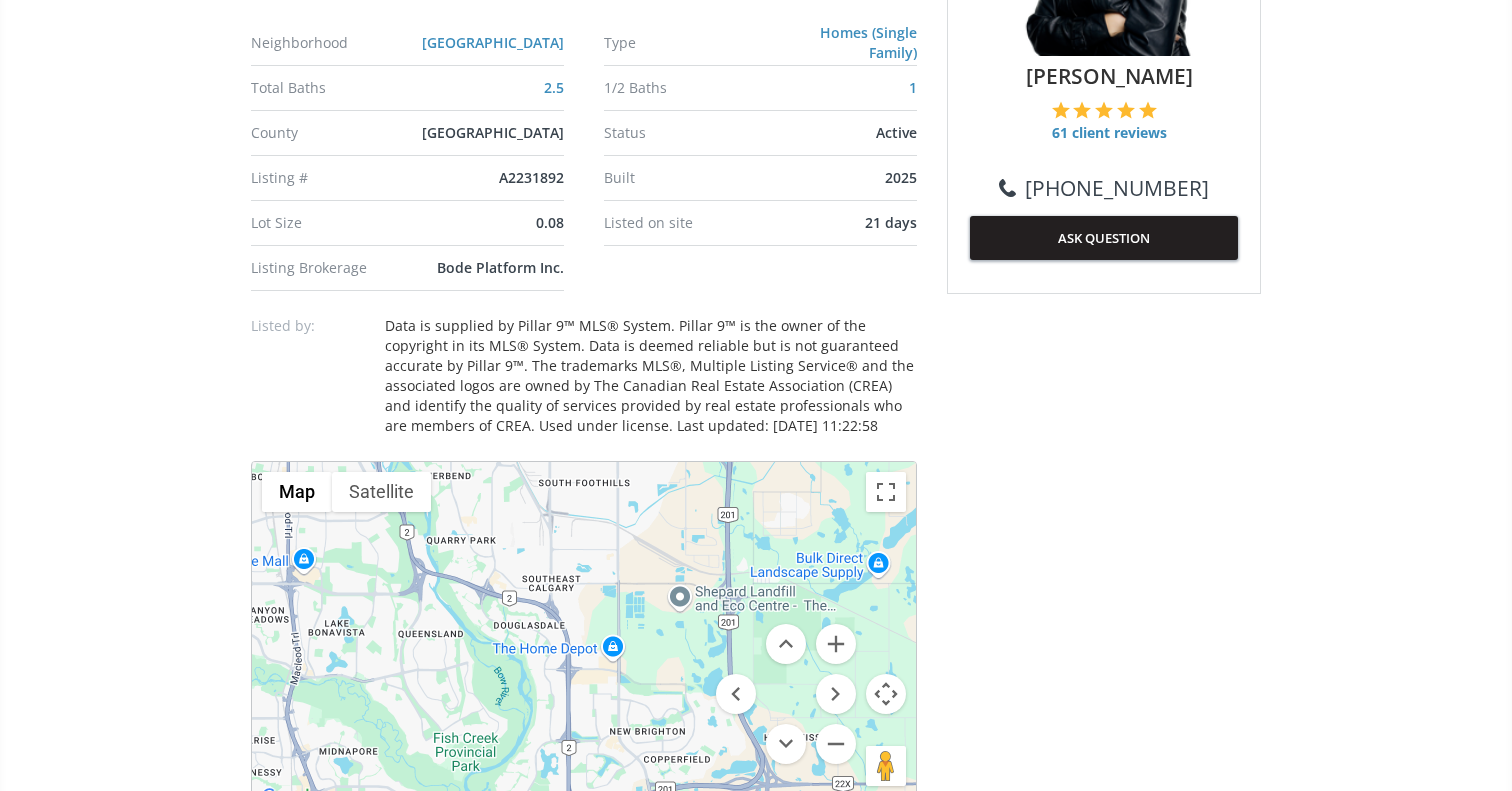 drag, startPoint x: 691, startPoint y: 569, endPoint x: 665, endPoint y: 781, distance: 213.5884 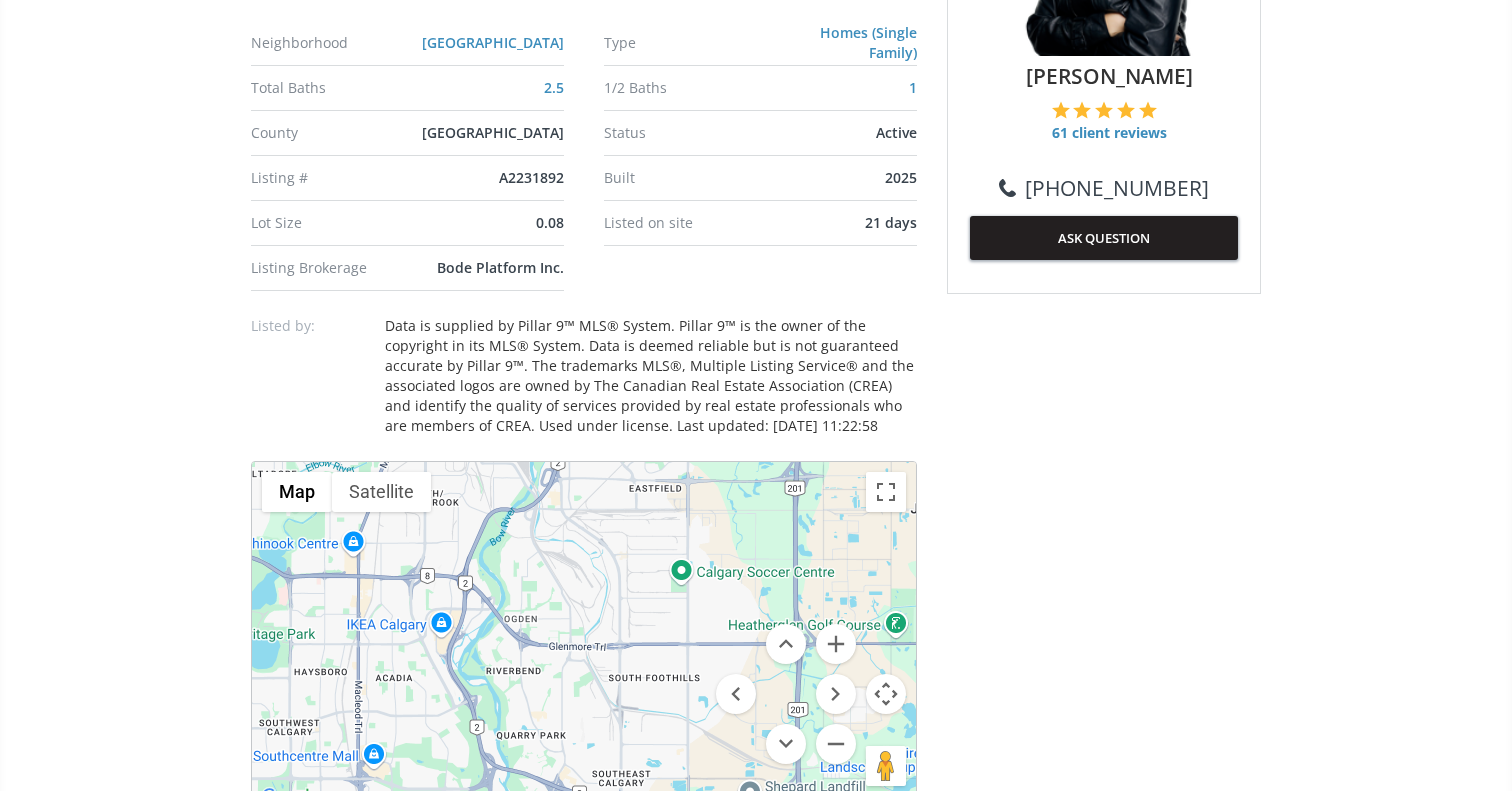 drag, startPoint x: 713, startPoint y: 661, endPoint x: 779, endPoint y: 853, distance: 203.02708 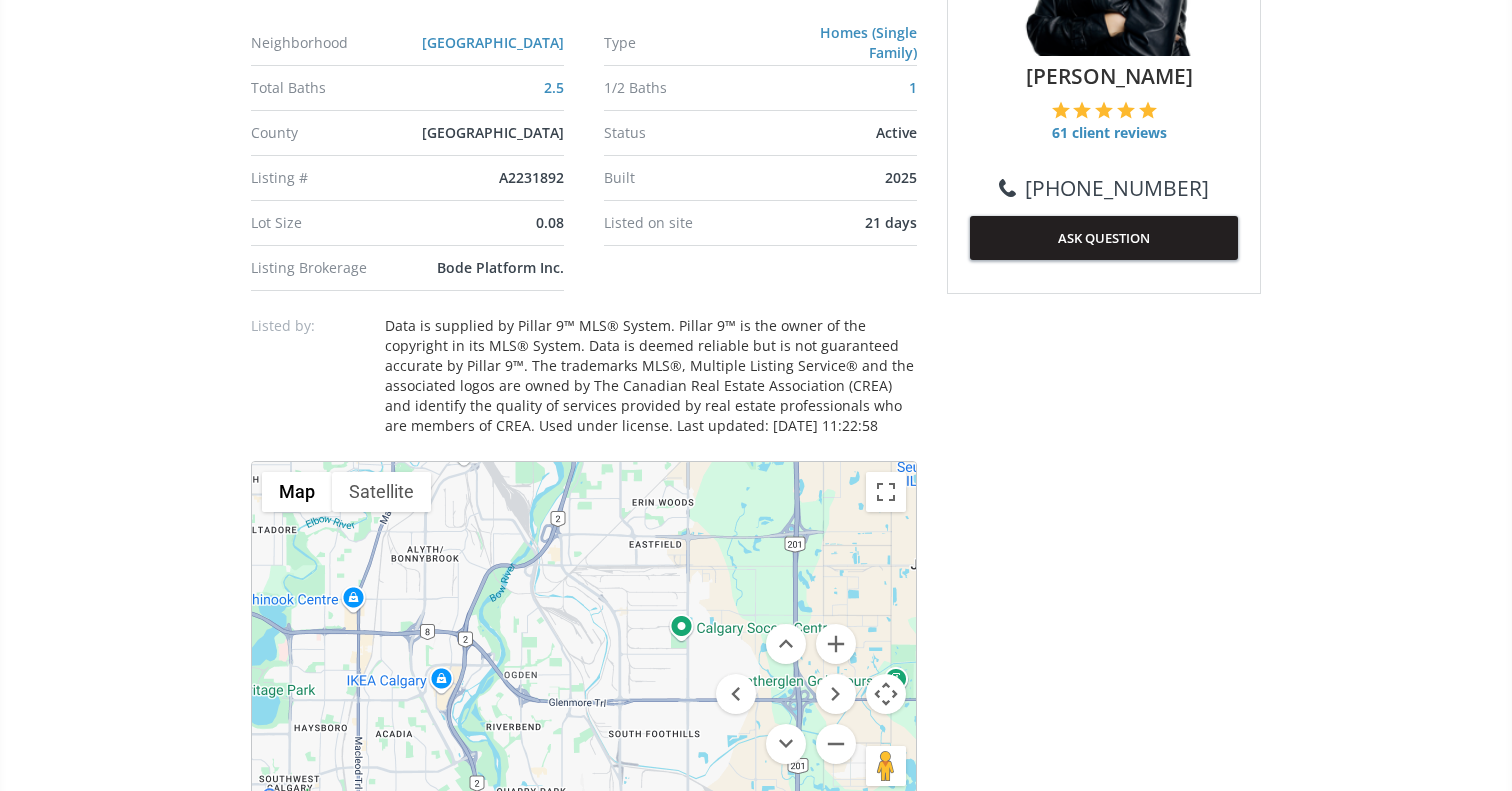 drag, startPoint x: 702, startPoint y: 672, endPoint x: 731, endPoint y: 439, distance: 234.79779 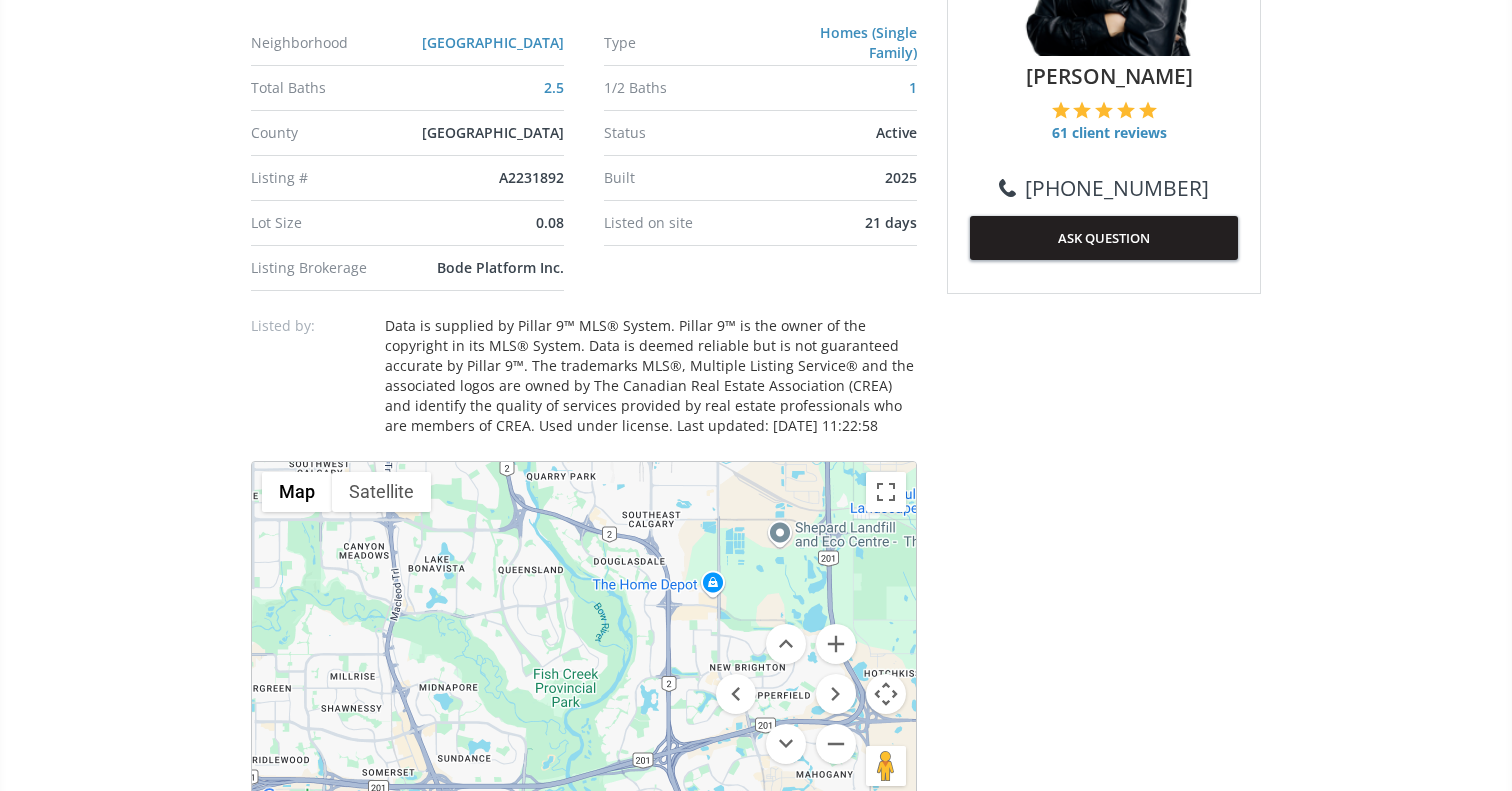 drag, startPoint x: 731, startPoint y: 439, endPoint x: 699, endPoint y: 274, distance: 168.07439 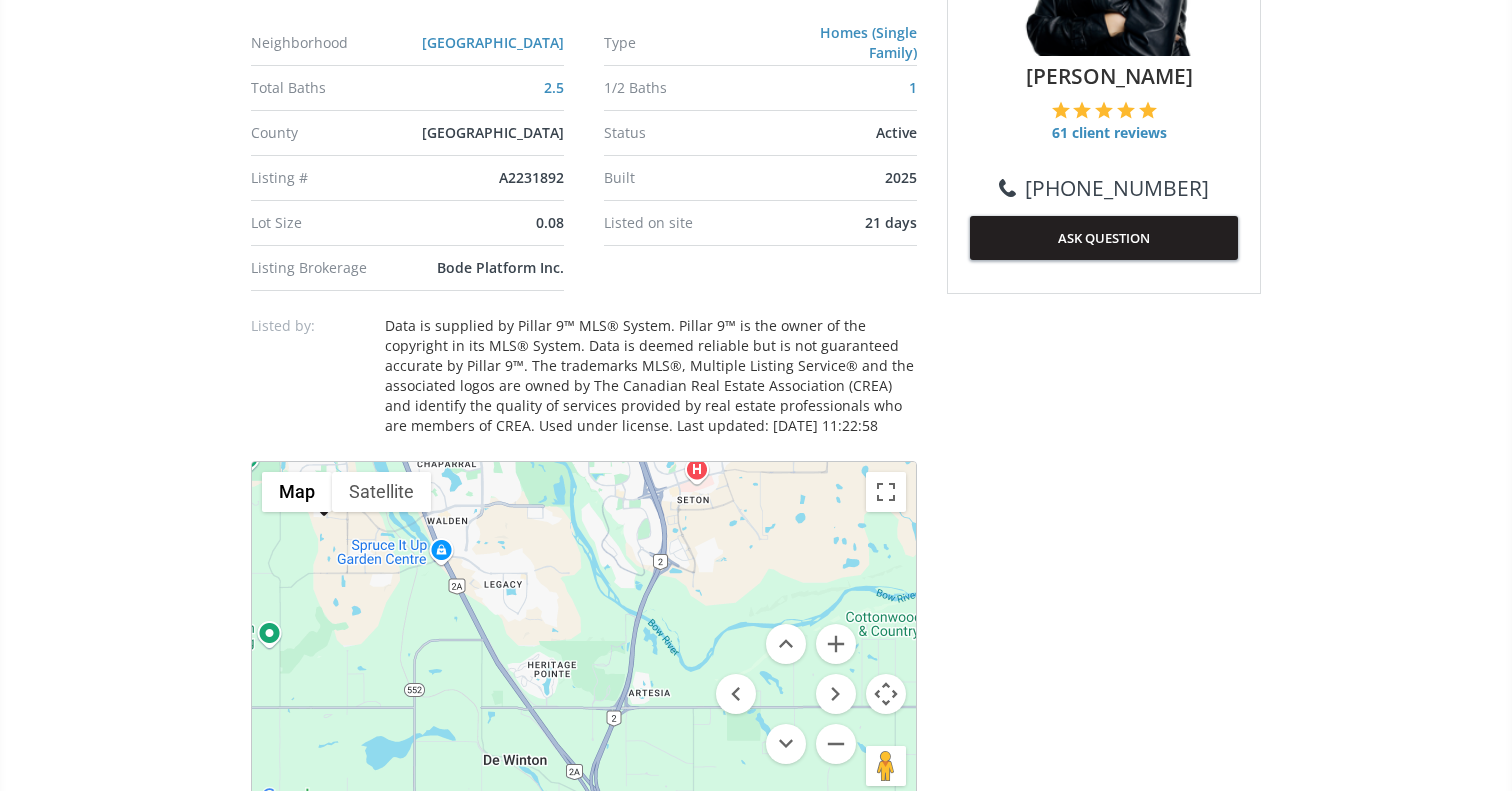 drag, startPoint x: 664, startPoint y: 446, endPoint x: 656, endPoint y: 312, distance: 134.23859 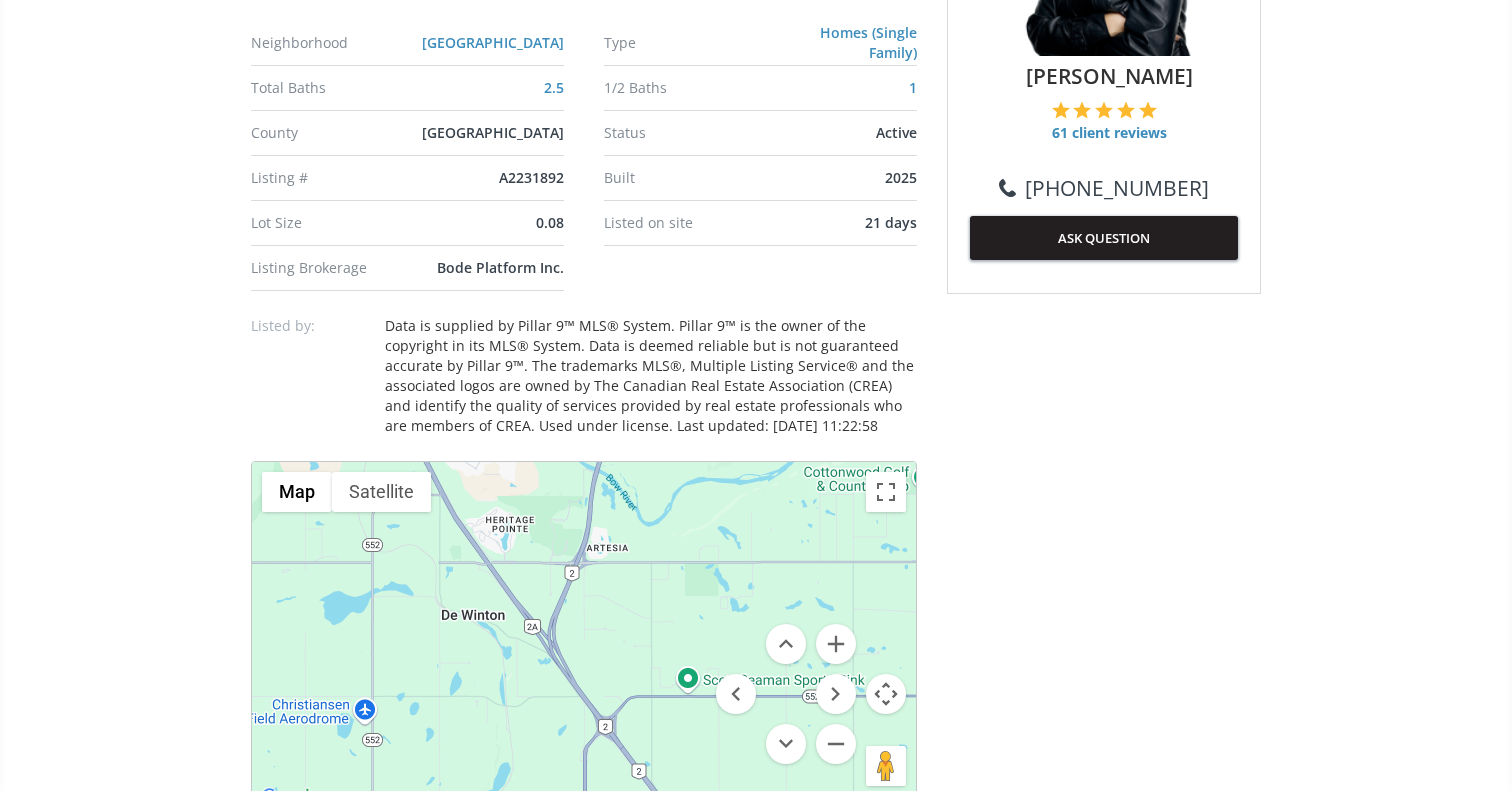drag, startPoint x: 679, startPoint y: 514, endPoint x: 635, endPoint y: 357, distance: 163.04907 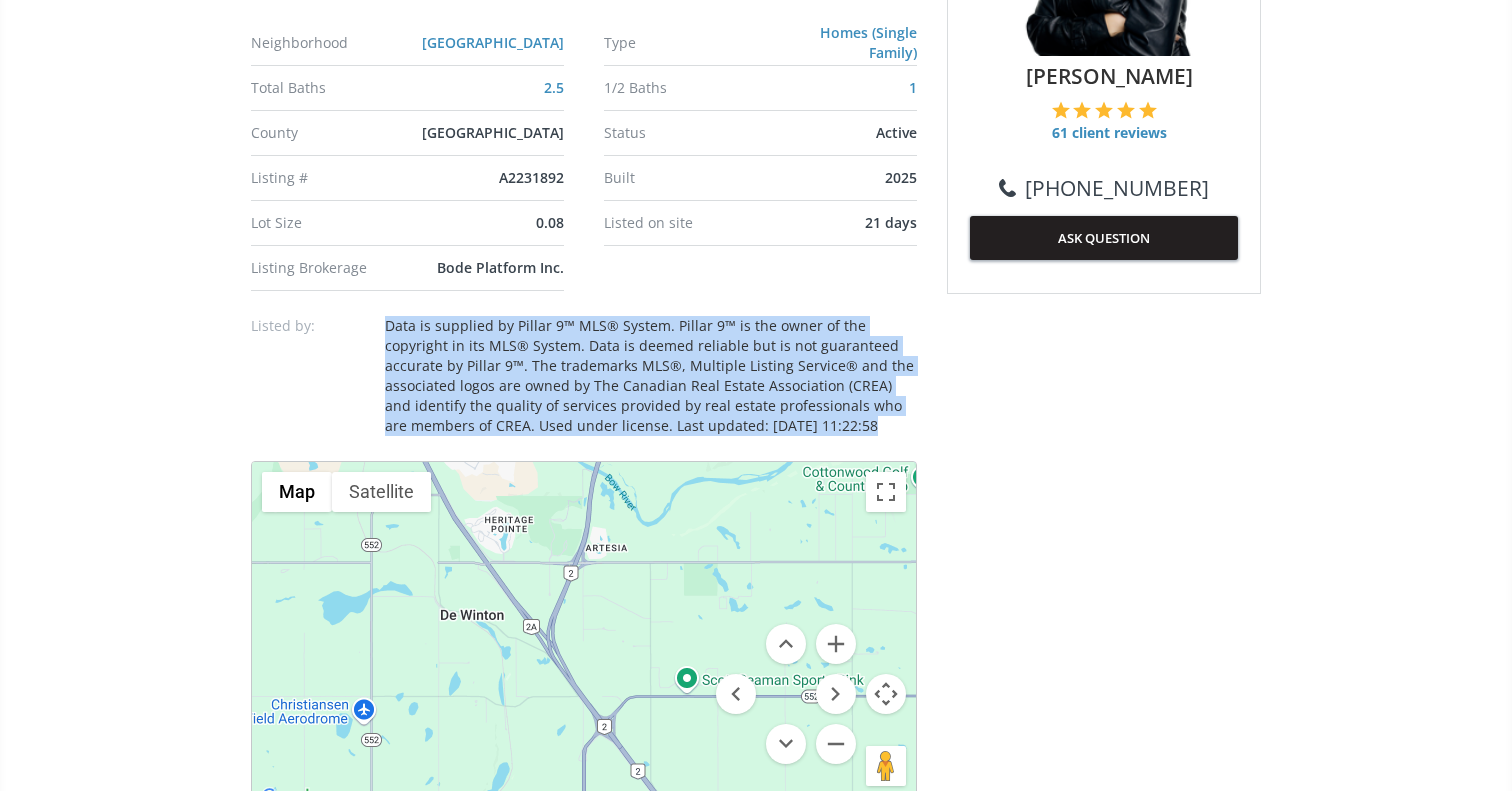drag, startPoint x: 625, startPoint y: 372, endPoint x: 621, endPoint y: 287, distance: 85.09406 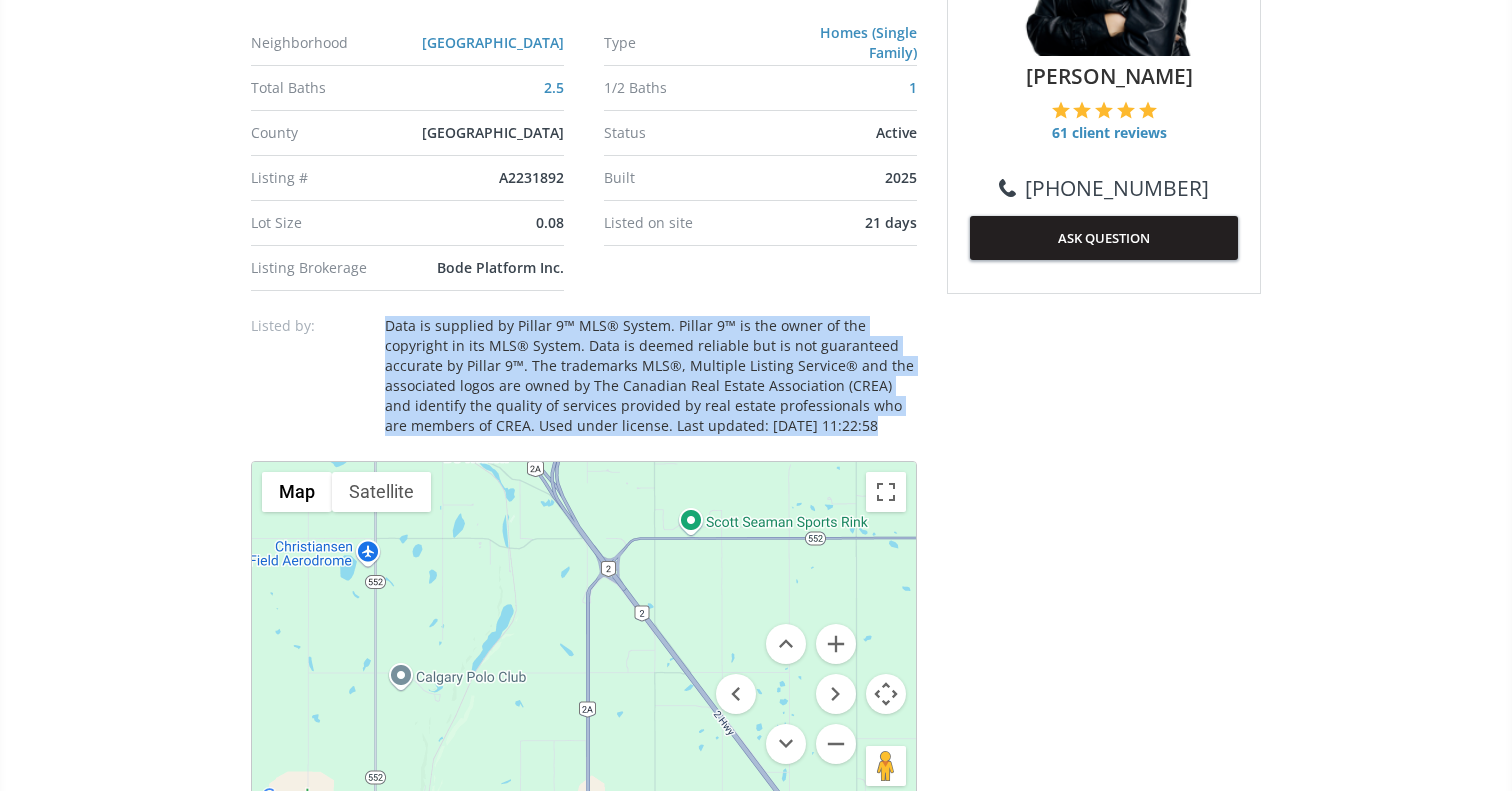 drag, startPoint x: 601, startPoint y: 517, endPoint x: 605, endPoint y: 355, distance: 162.04938 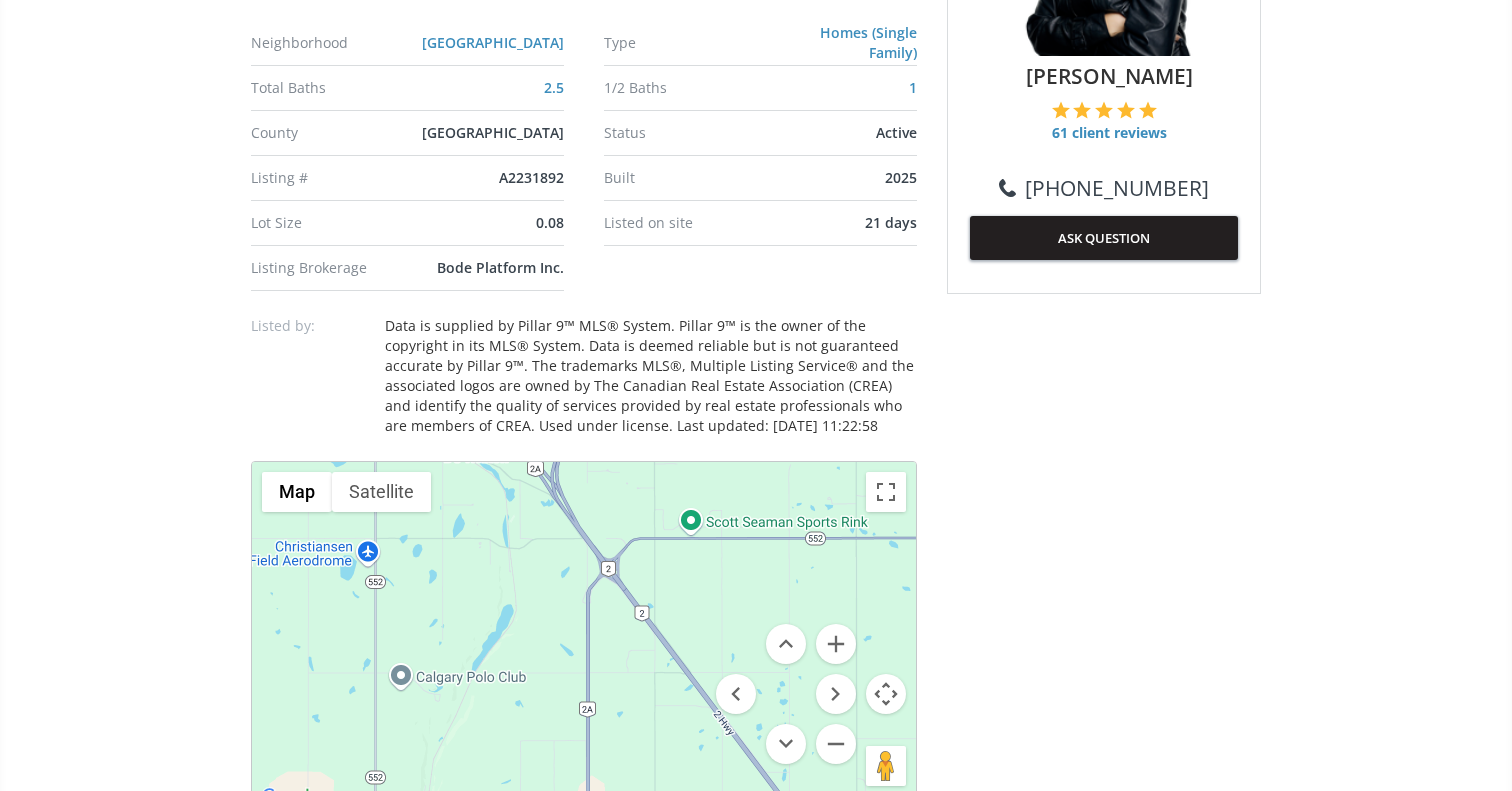 drag, startPoint x: 626, startPoint y: 427, endPoint x: 652, endPoint y: 440, distance: 29.068884 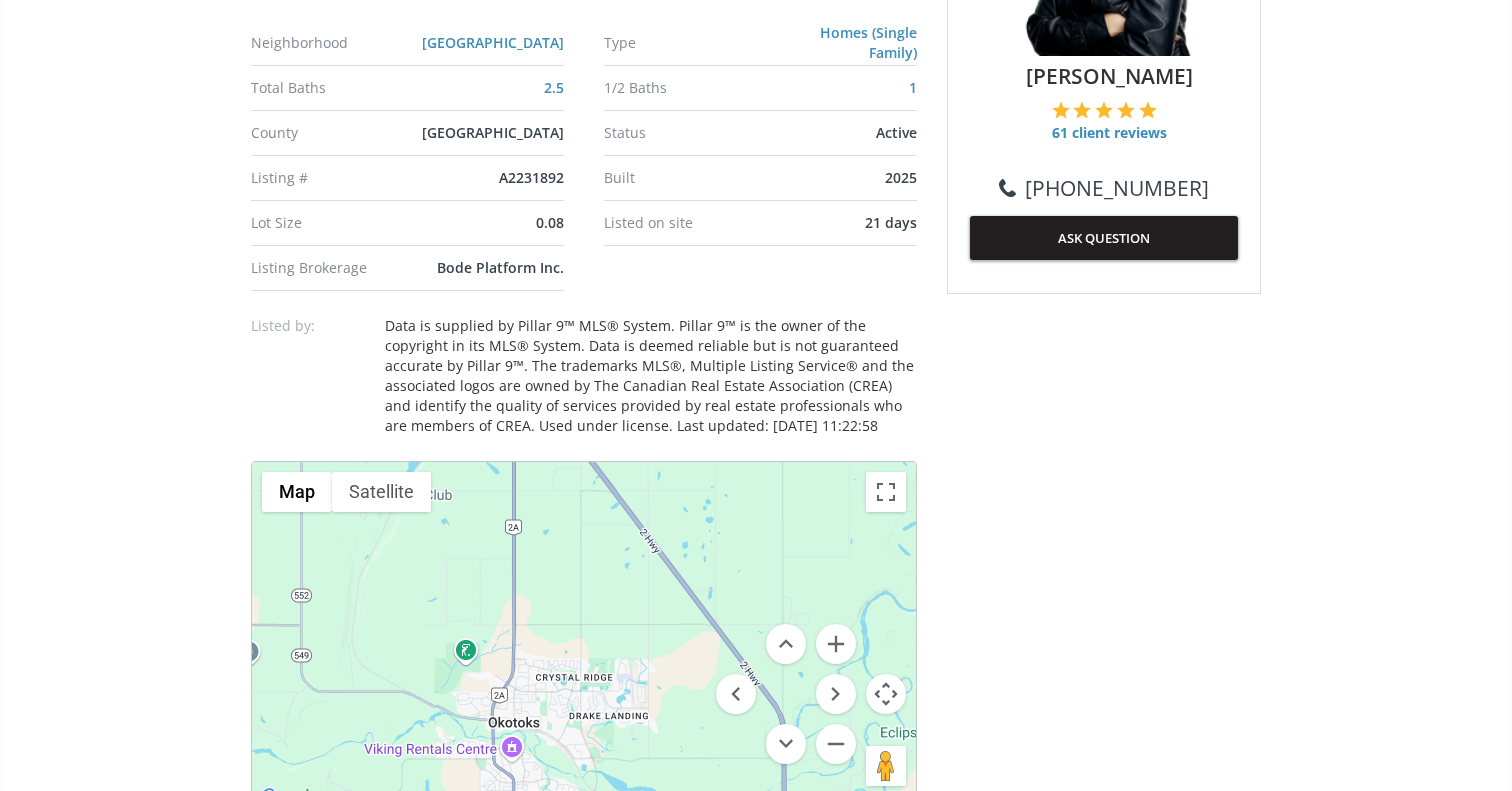 drag, startPoint x: 654, startPoint y: 594, endPoint x: 580, endPoint y: 416, distance: 192.76929 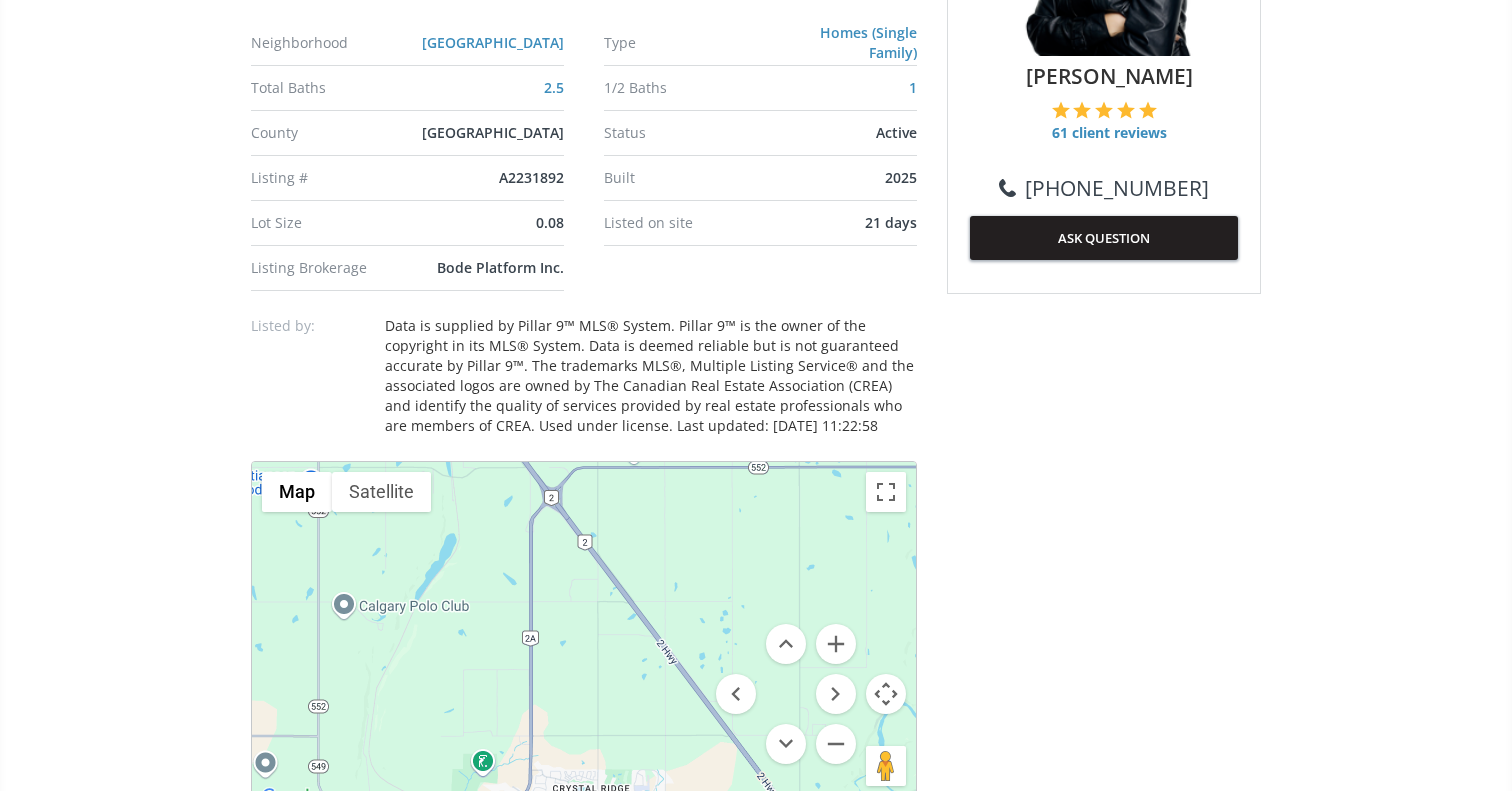 drag, startPoint x: 545, startPoint y: 521, endPoint x: 566, endPoint y: 698, distance: 178.24141 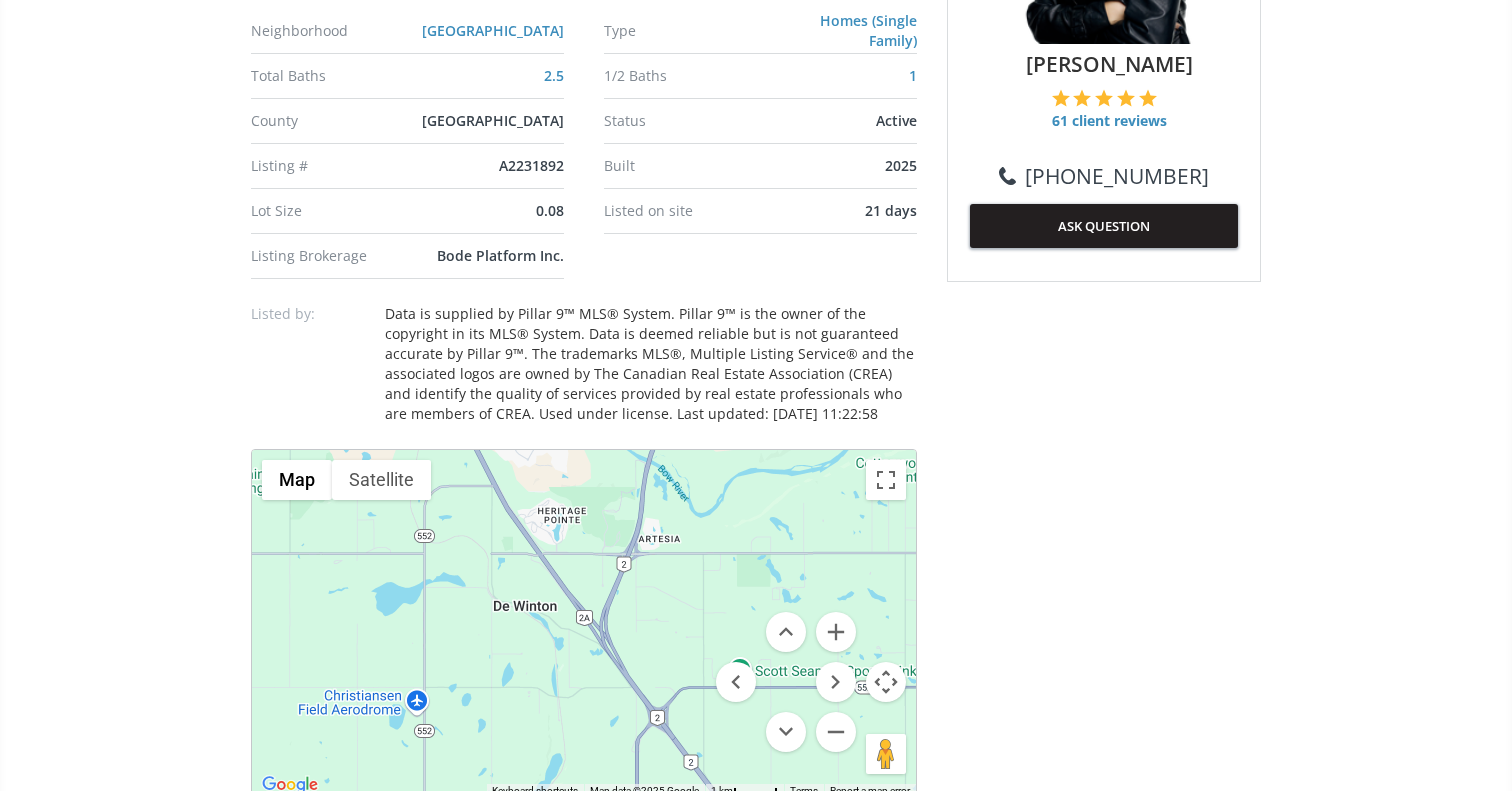 drag, startPoint x: 568, startPoint y: 647, endPoint x: 666, endPoint y: 781, distance: 166.01205 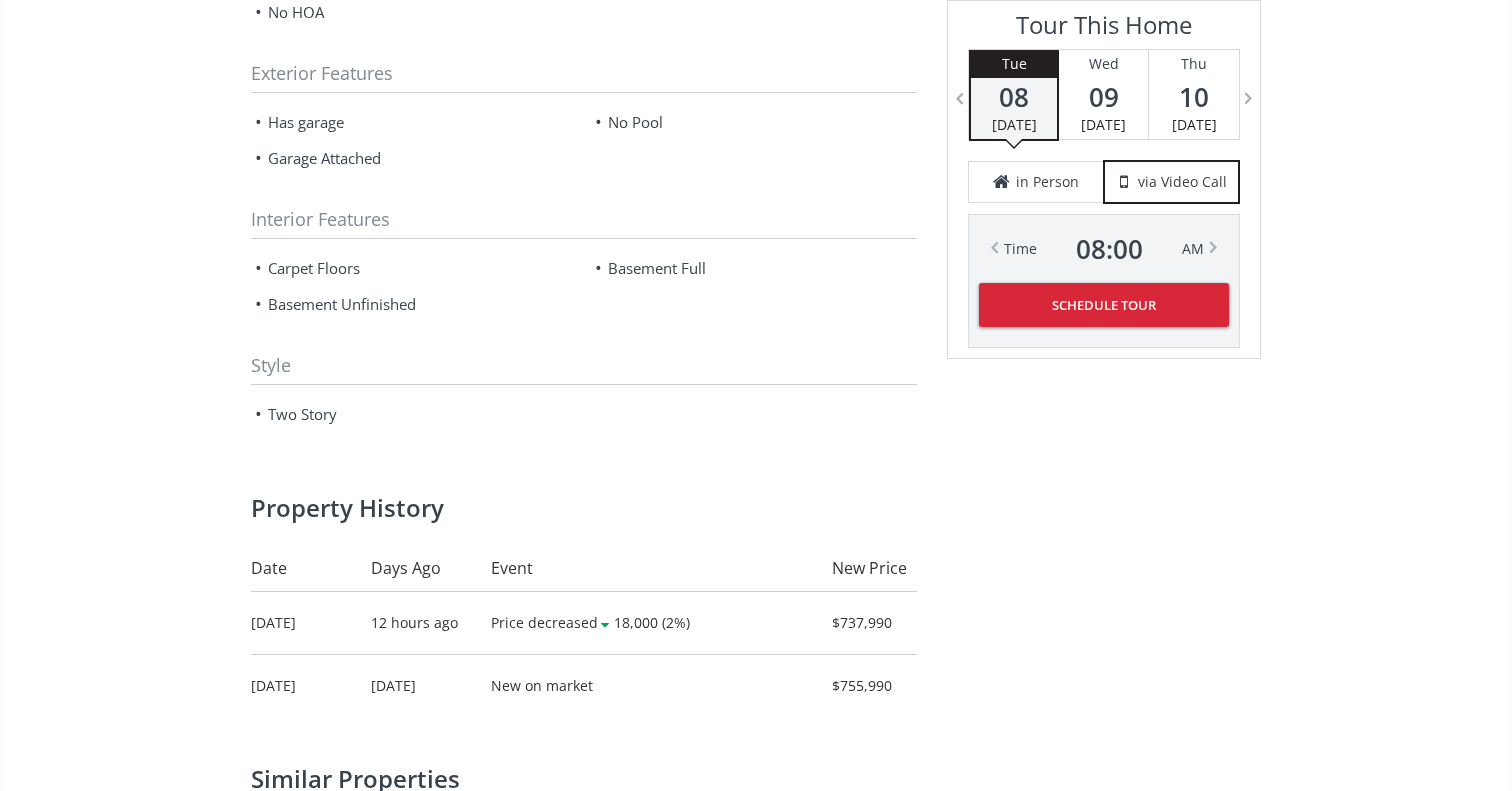 scroll, scrollTop: 2730, scrollLeft: 0, axis: vertical 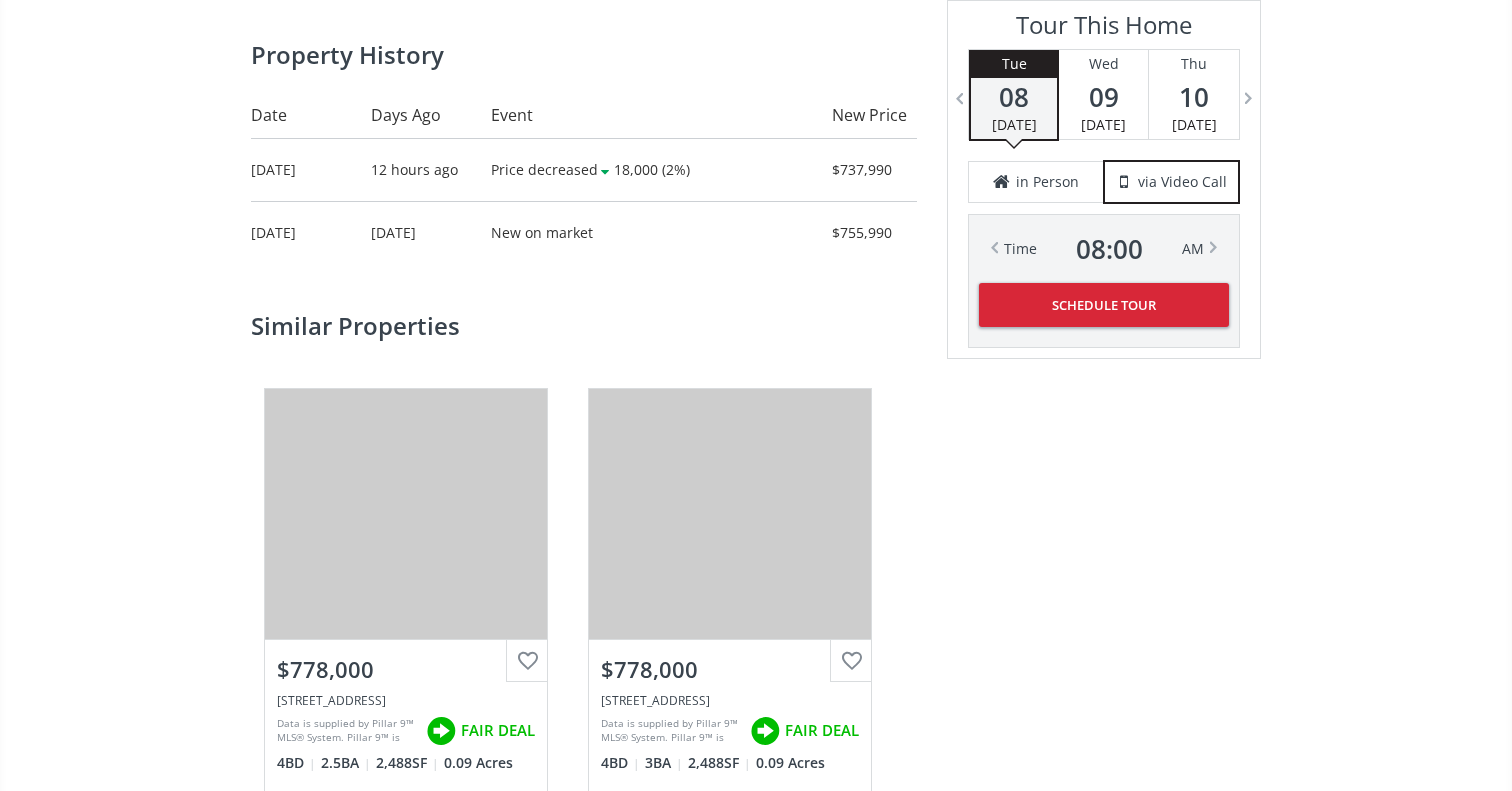 drag, startPoint x: 629, startPoint y: 692, endPoint x: 630, endPoint y: 824, distance: 132.00378 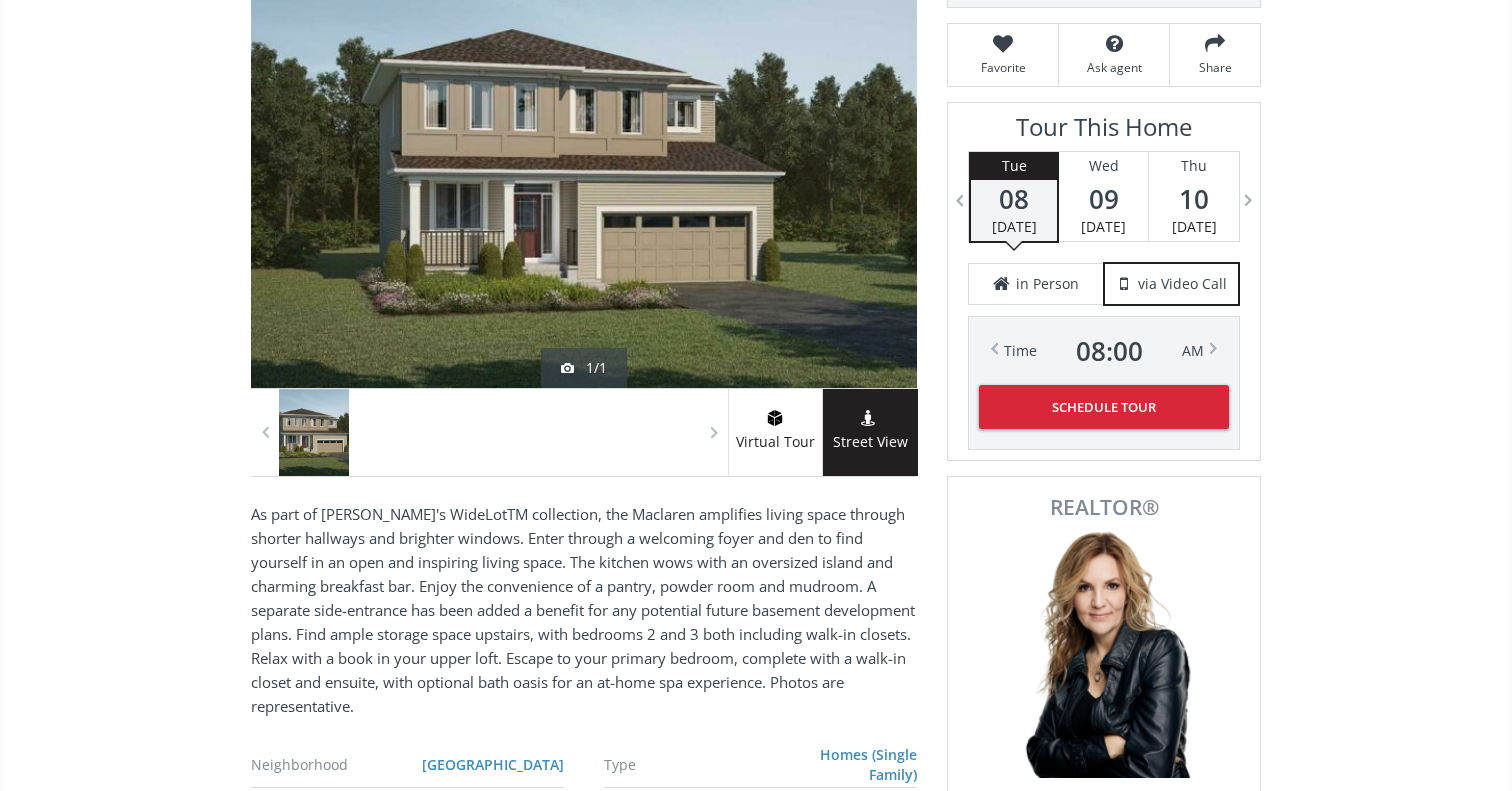 scroll, scrollTop: 0, scrollLeft: 0, axis: both 